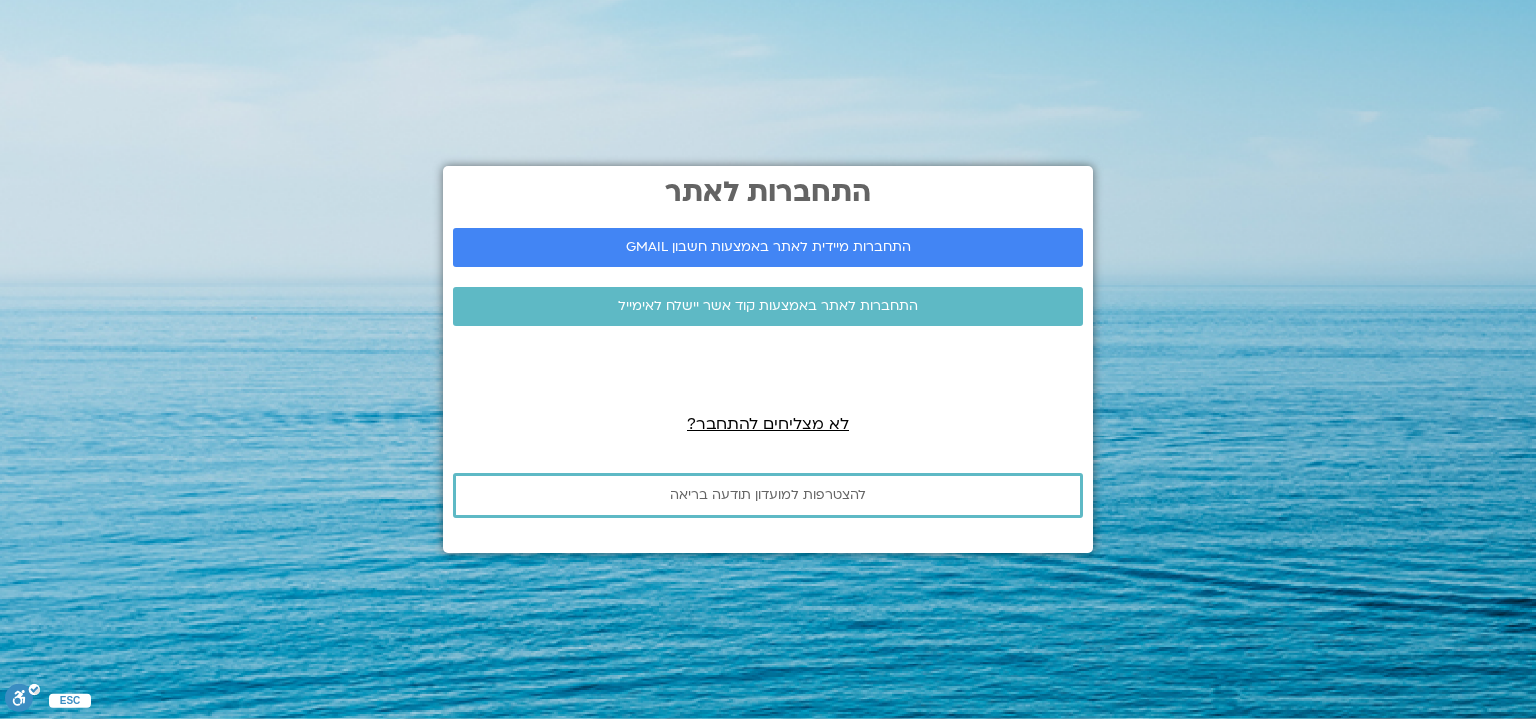 scroll, scrollTop: 0, scrollLeft: 0, axis: both 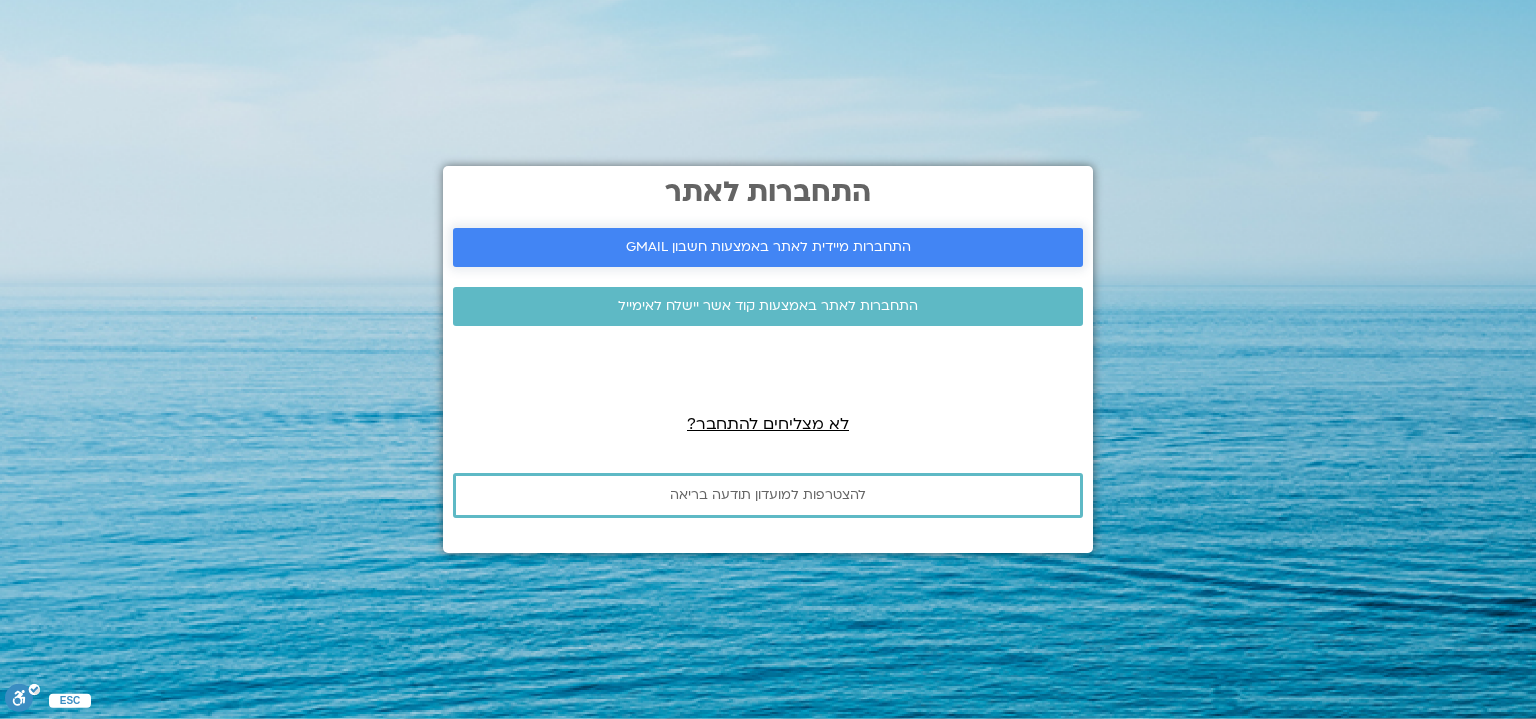 click on "התחברות מיידית לאתר באמצעות חשבון GMAIL" at bounding box center (768, 247) 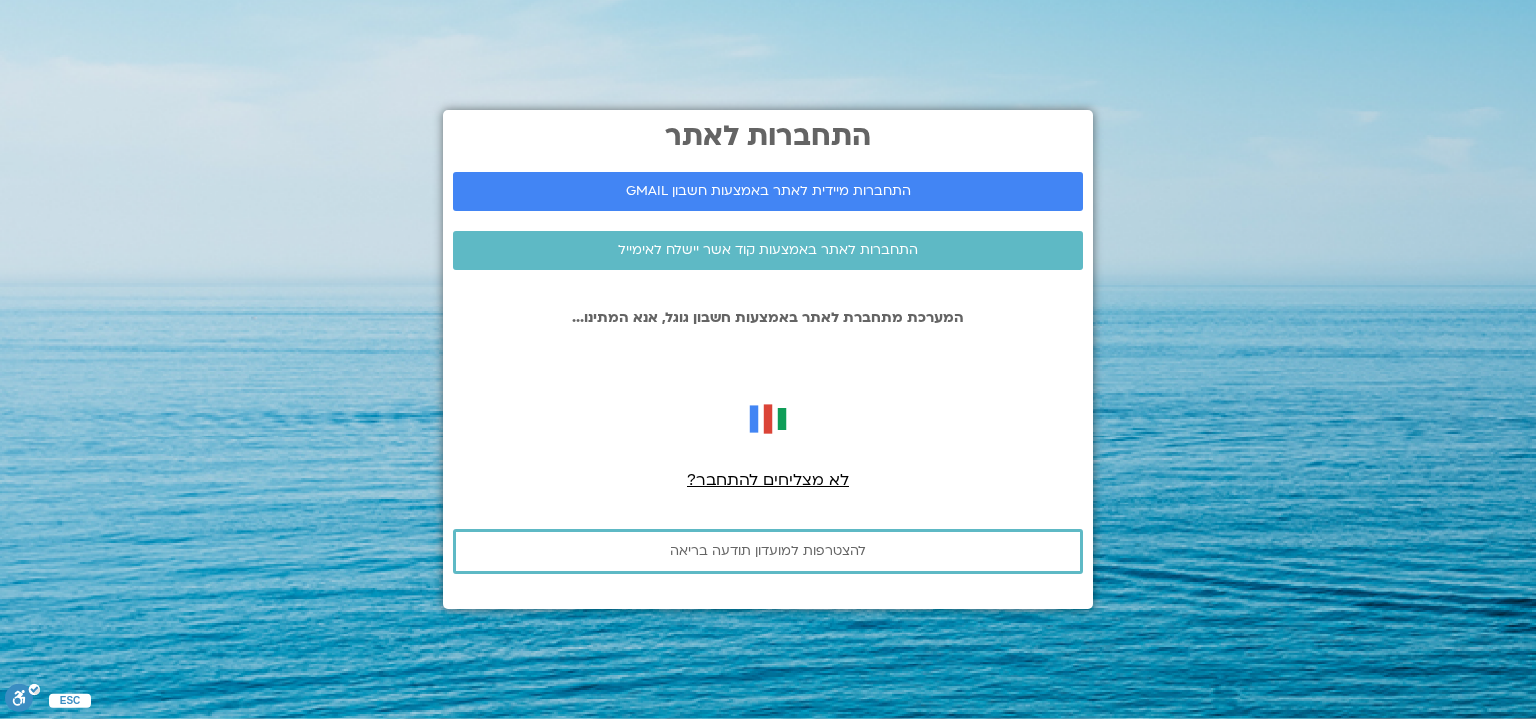 drag, startPoint x: 96, startPoint y: 6, endPoint x: 664, endPoint y: 369, distance: 674.0868 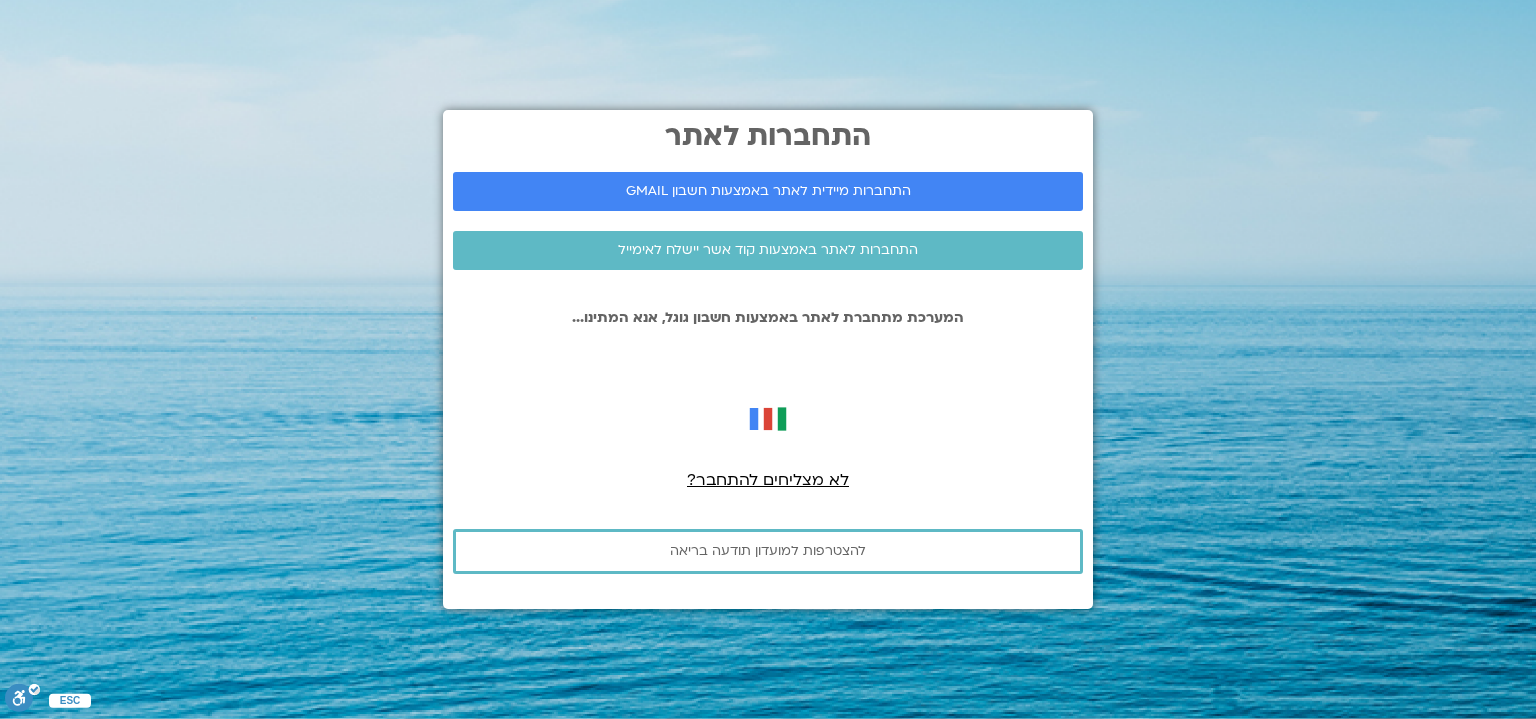 click at bounding box center (768, 358) 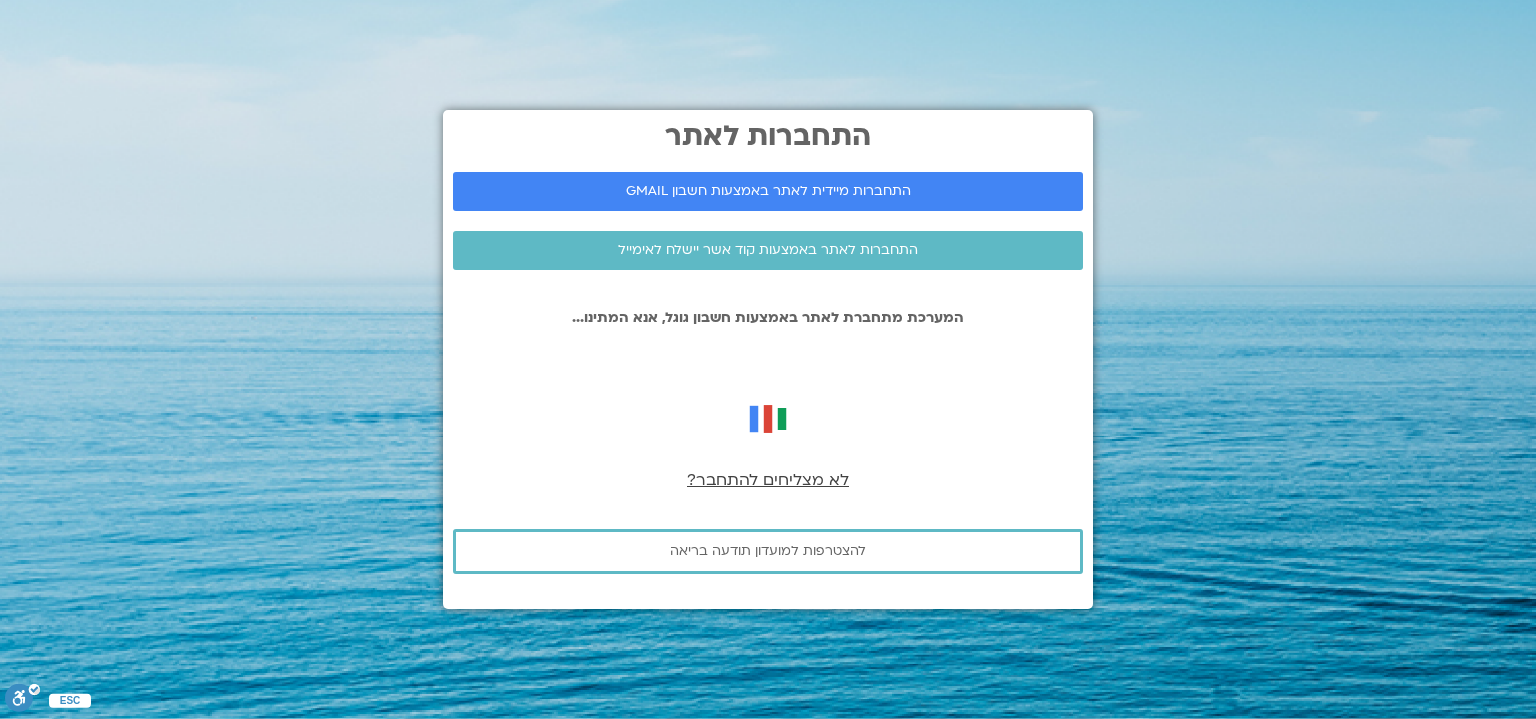 click on "לא מצליחים להתחבר?" at bounding box center (768, 480) 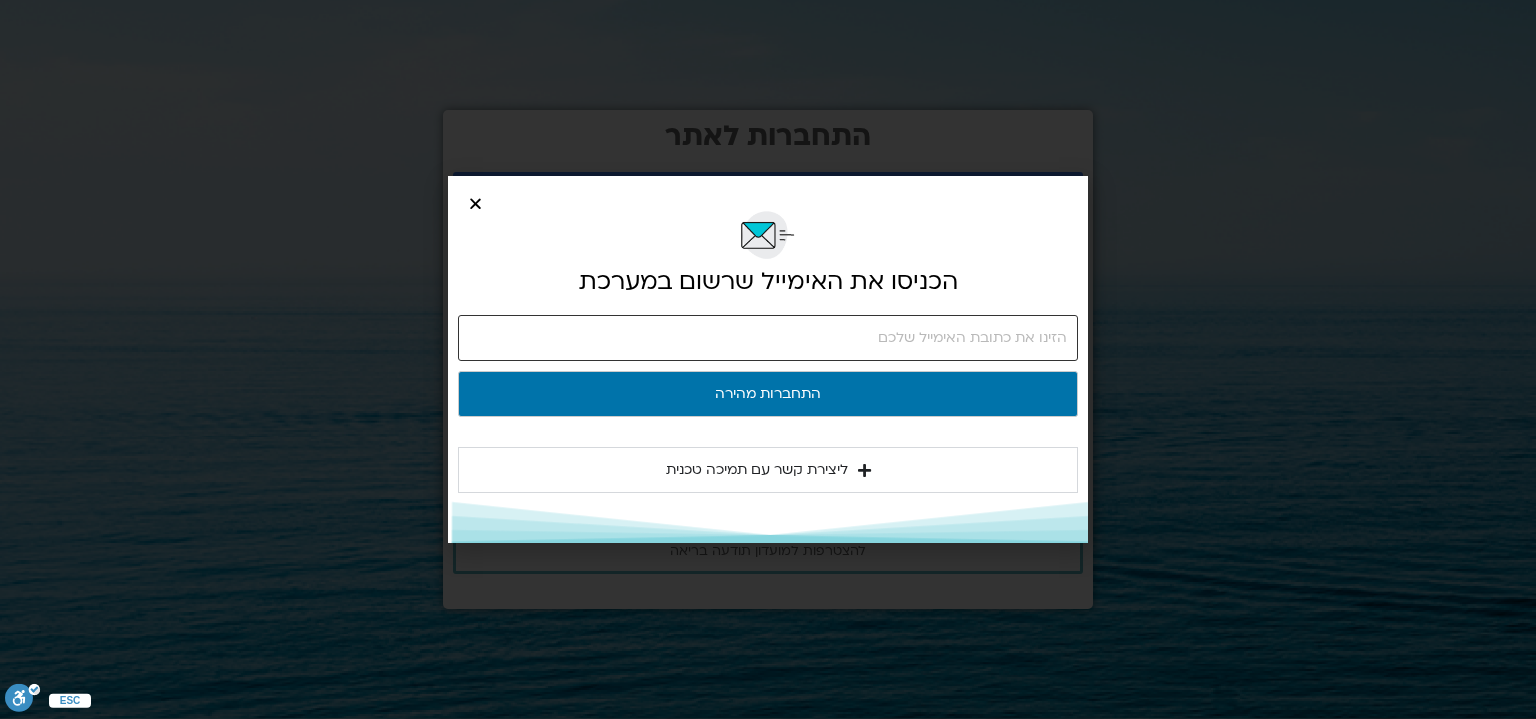 click 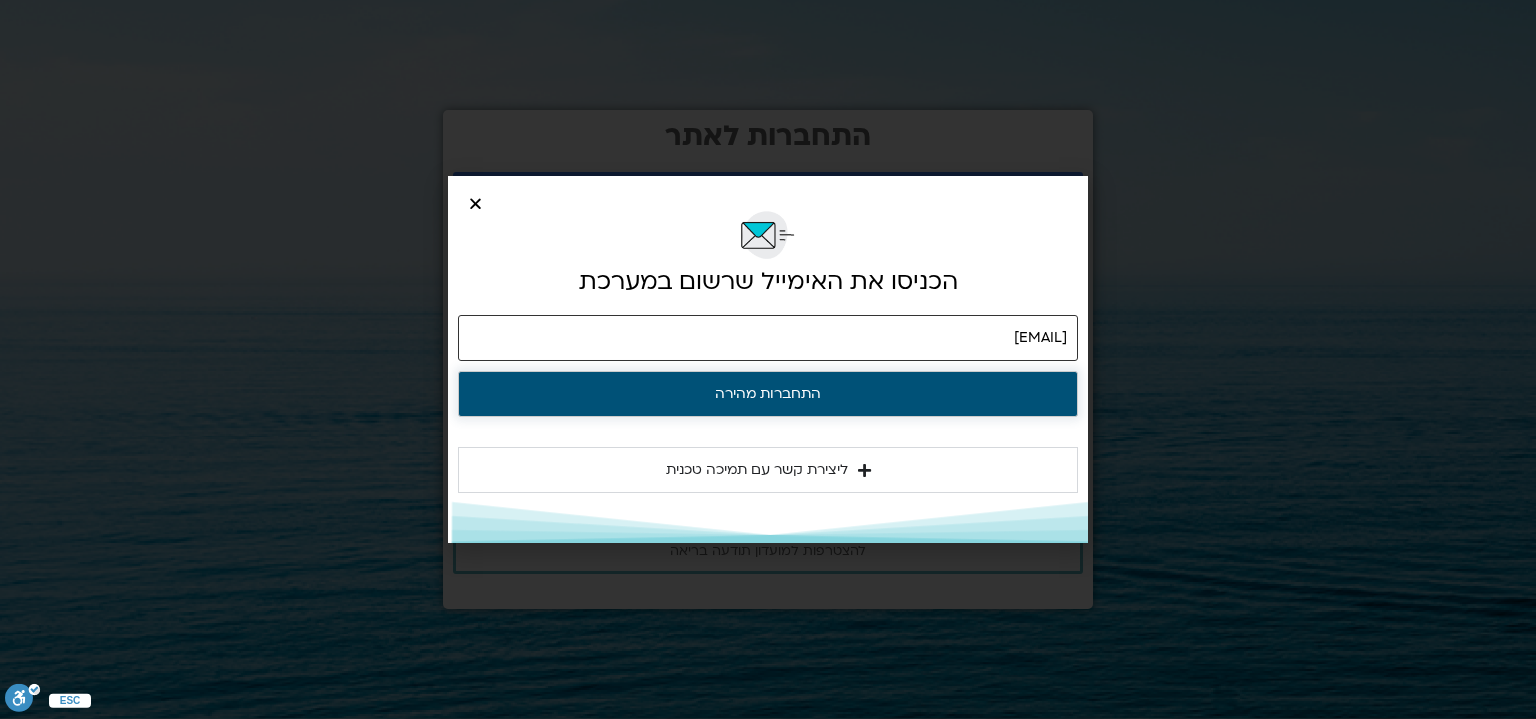 type on "uriabadi@gmail.com" 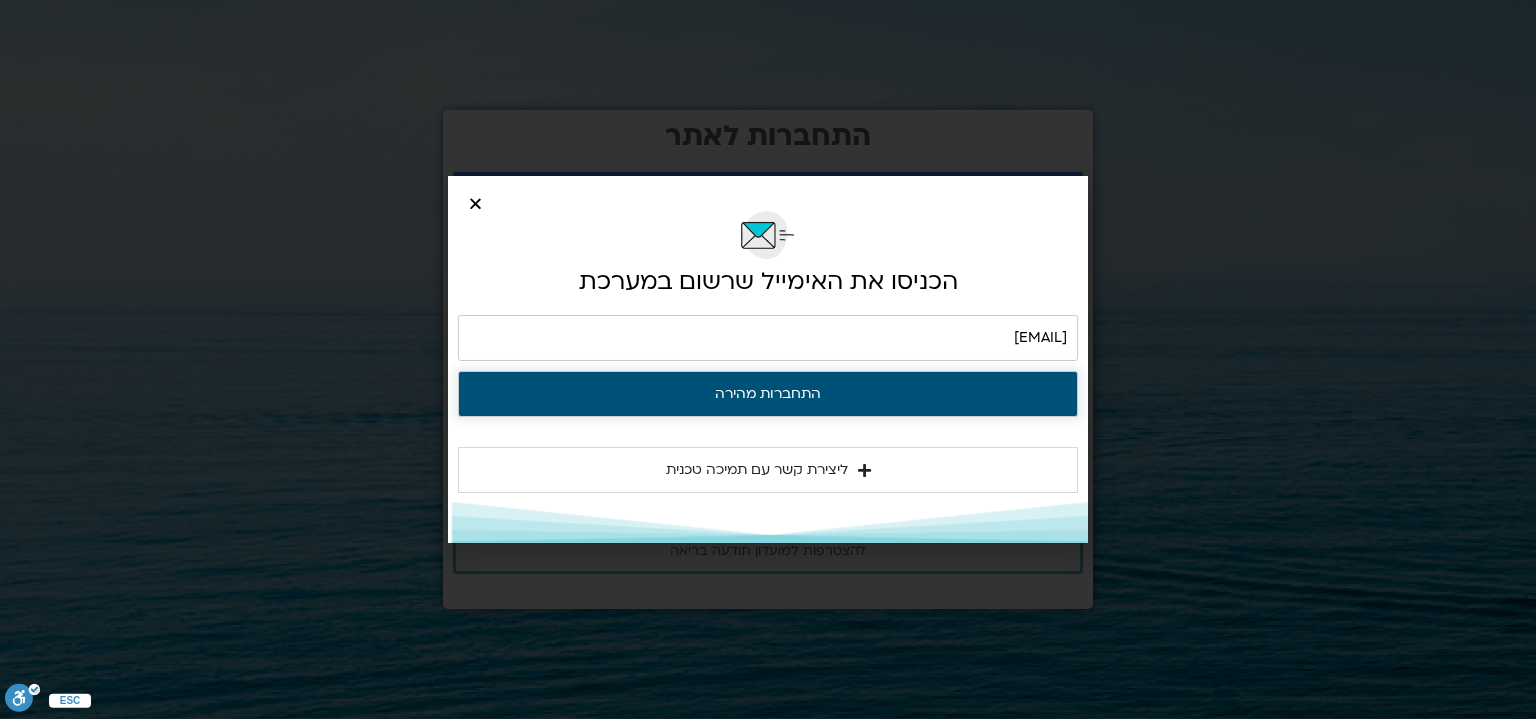 click on "התחברות מהירה" 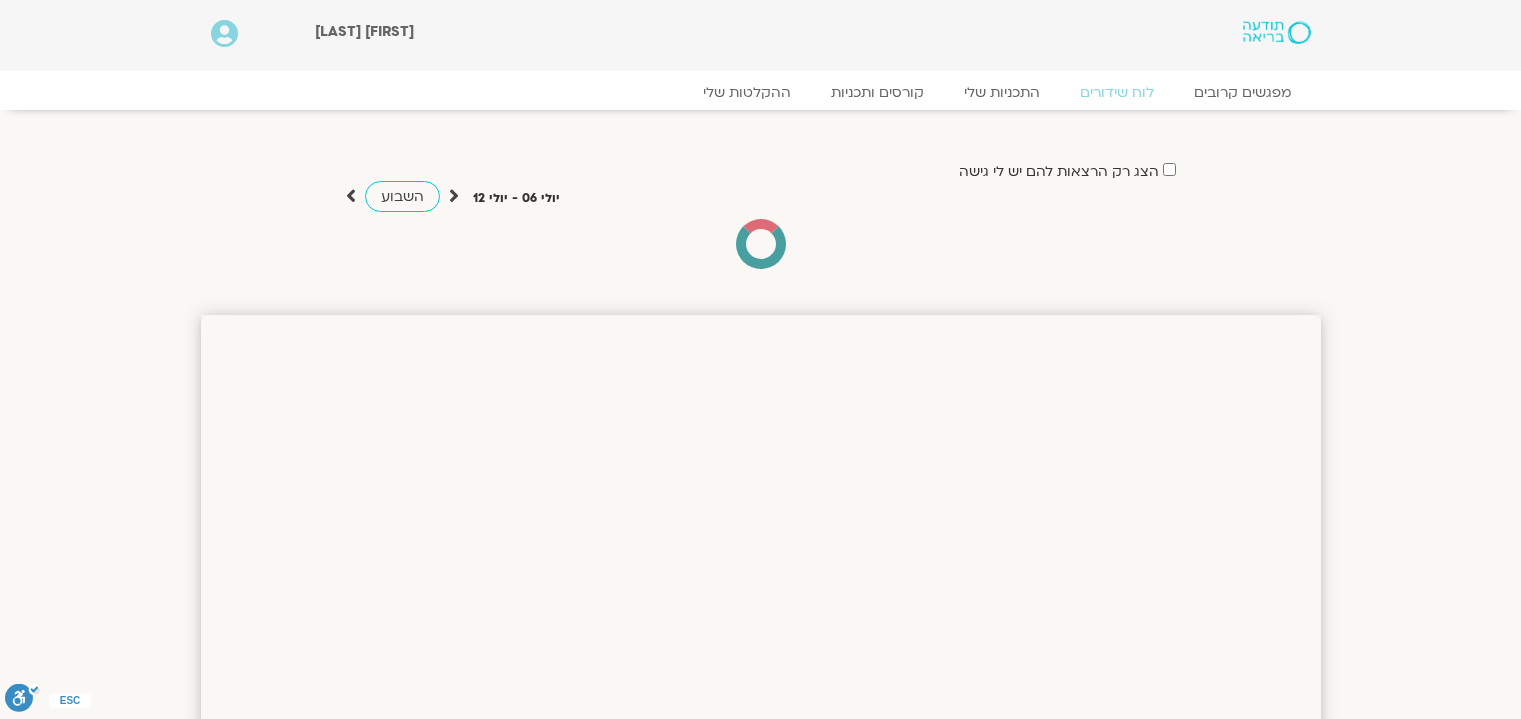 scroll, scrollTop: 0, scrollLeft: 0, axis: both 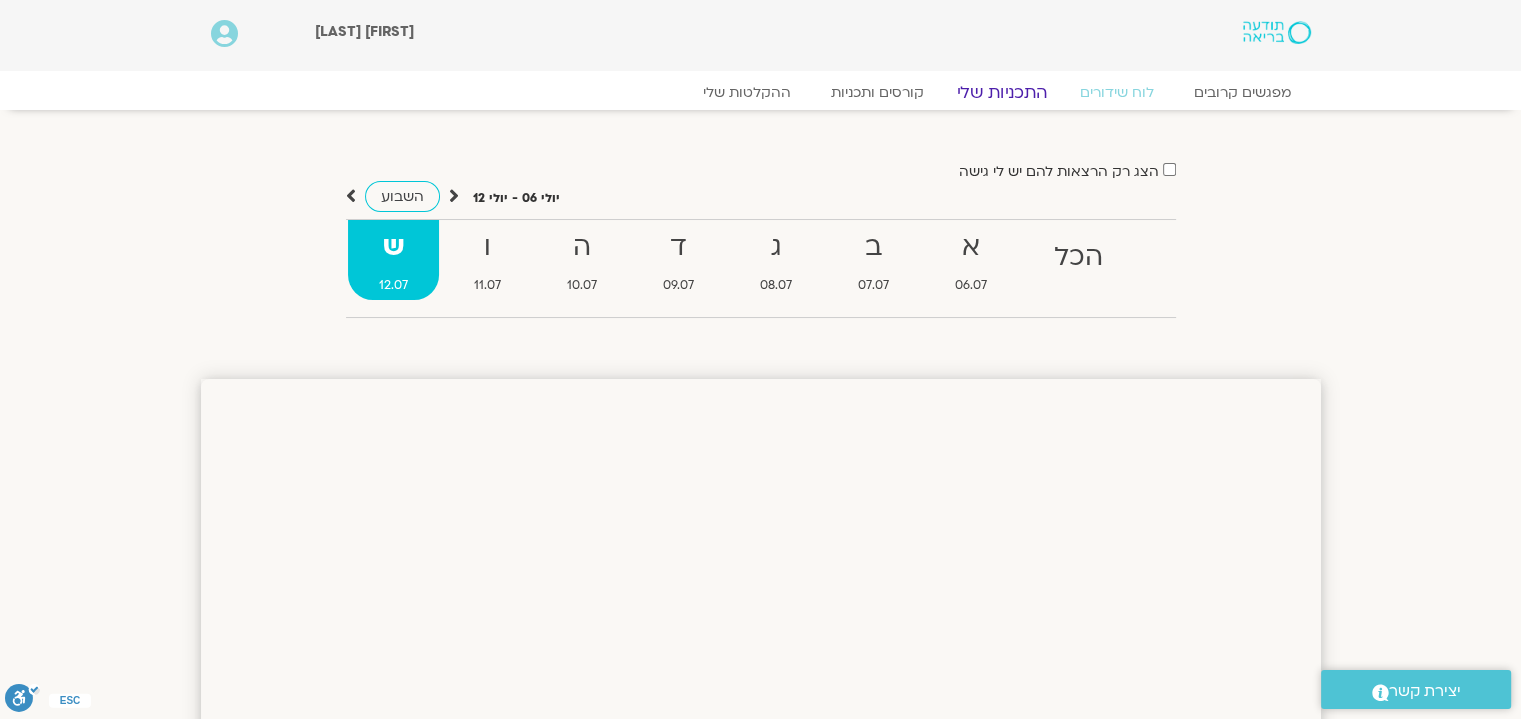 click on "התכניות שלי" 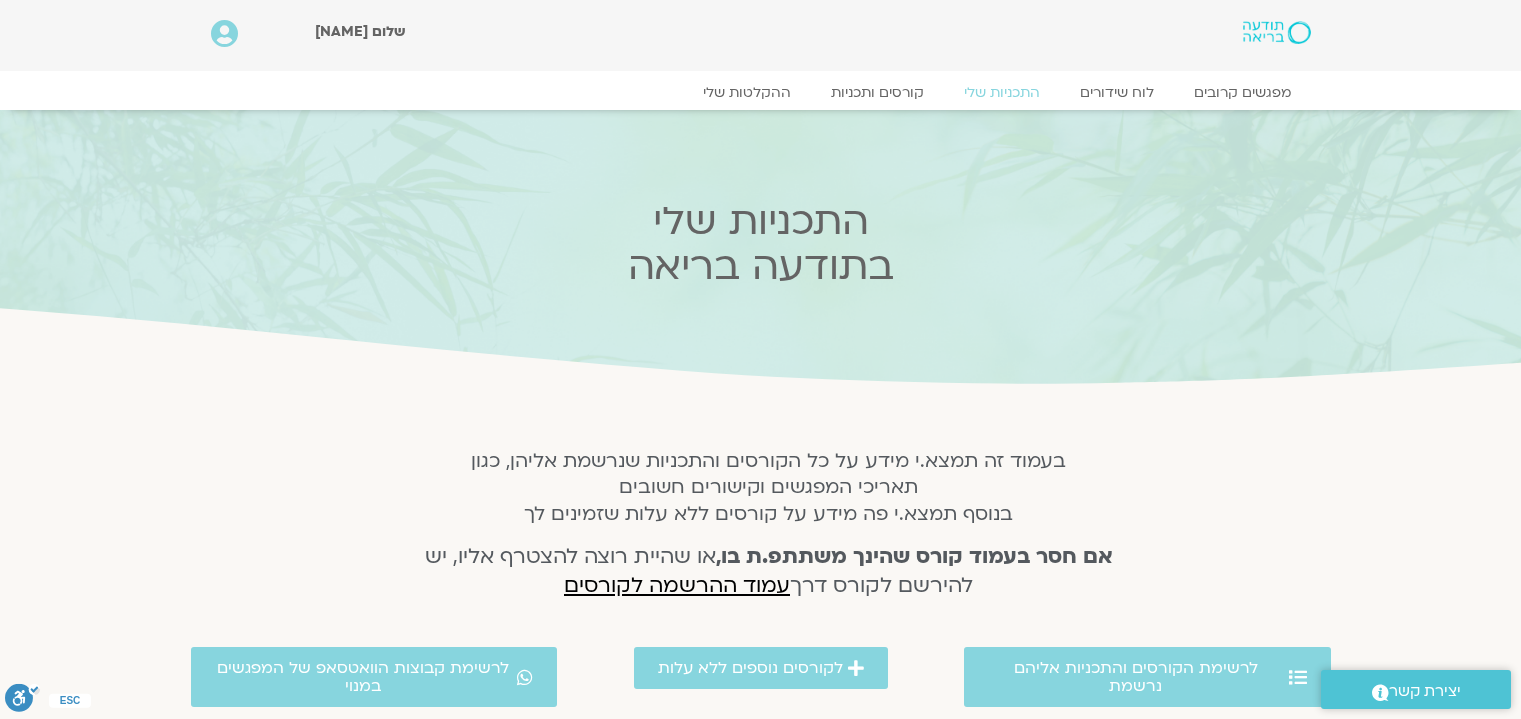 scroll, scrollTop: 0, scrollLeft: 0, axis: both 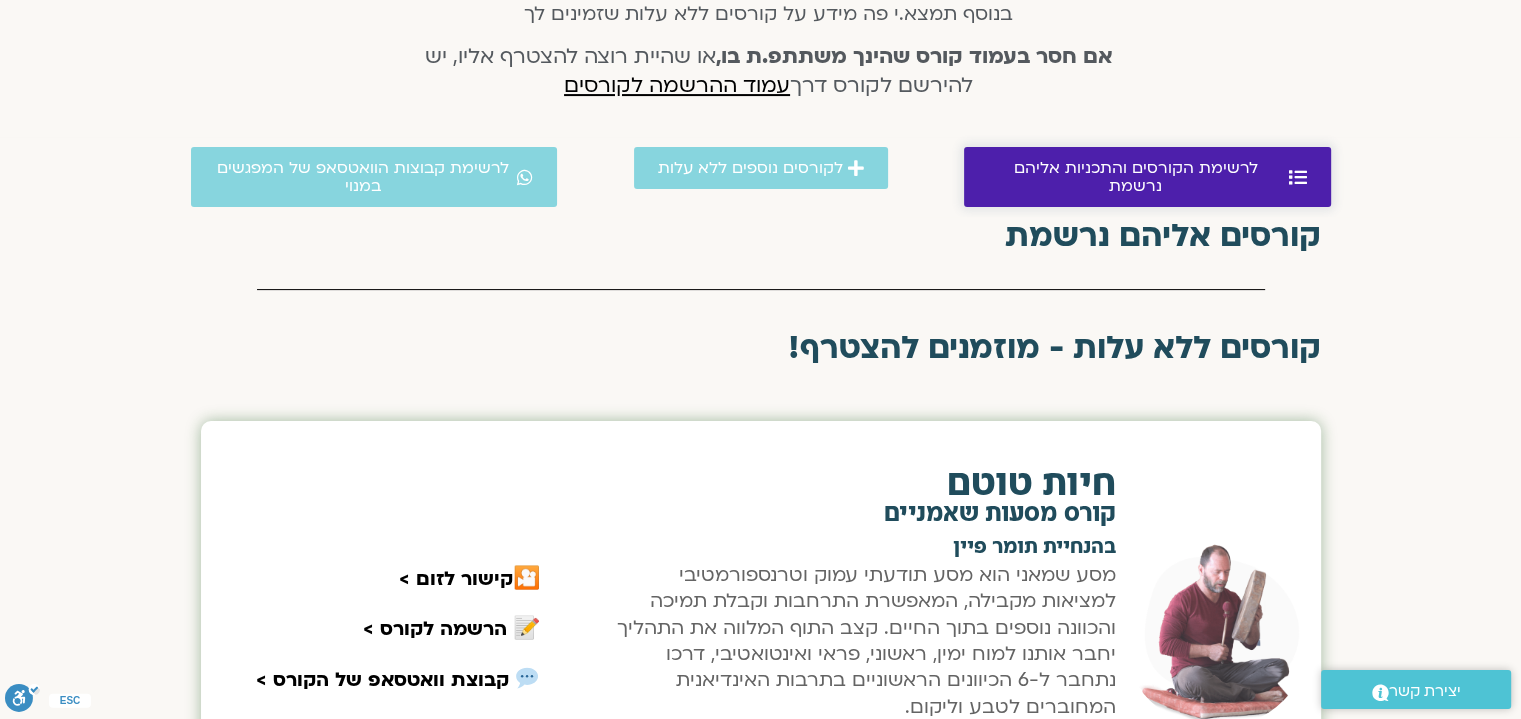 click at bounding box center (1298, 177) 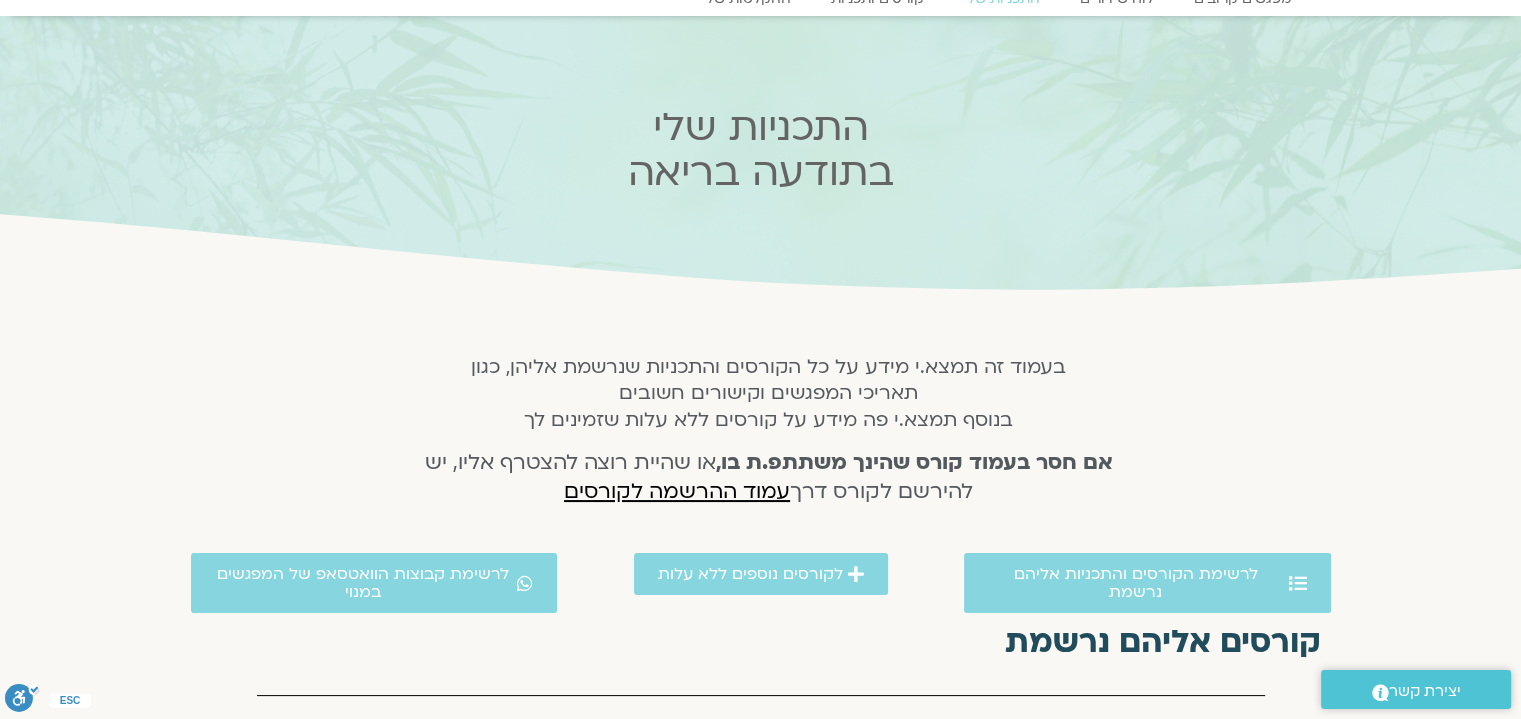 scroll, scrollTop: 0, scrollLeft: 0, axis: both 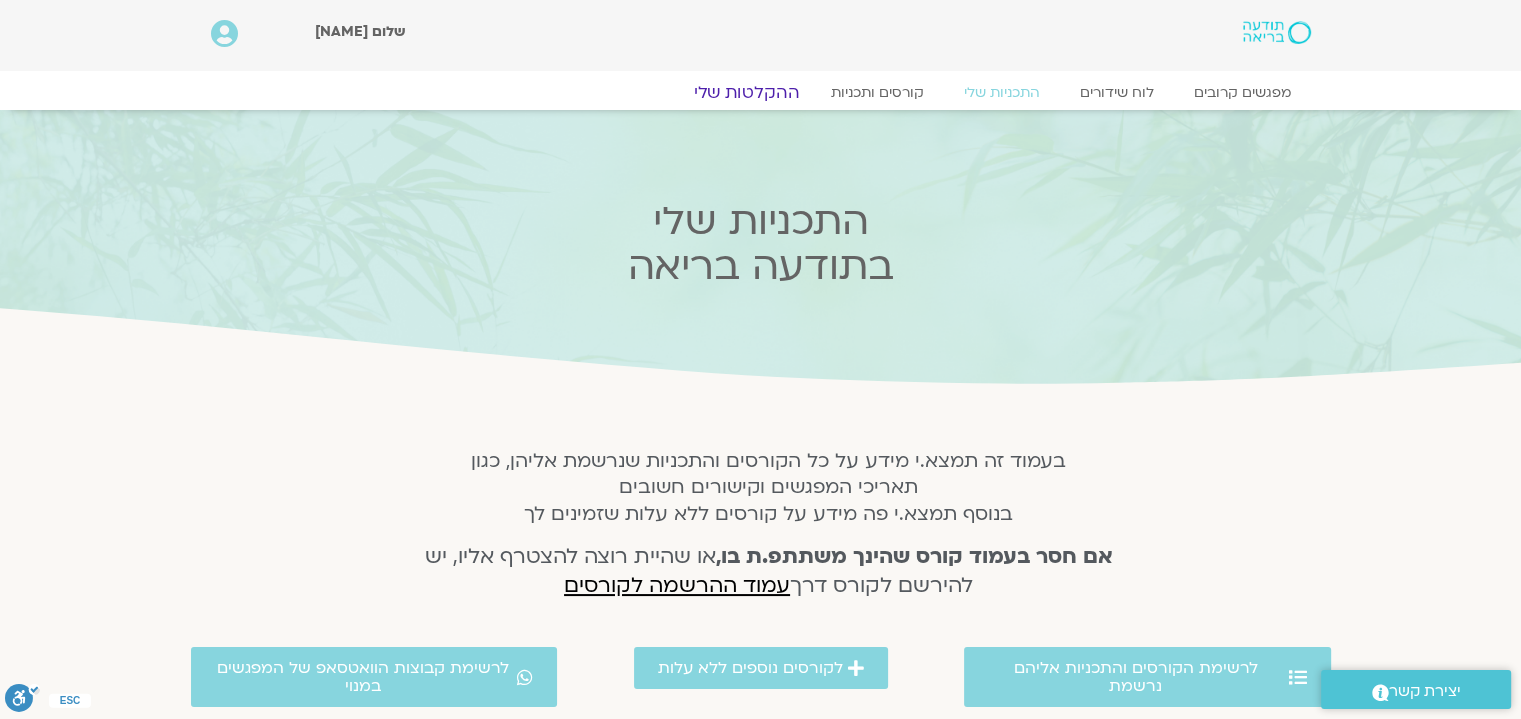 click on "ההקלטות שלי" 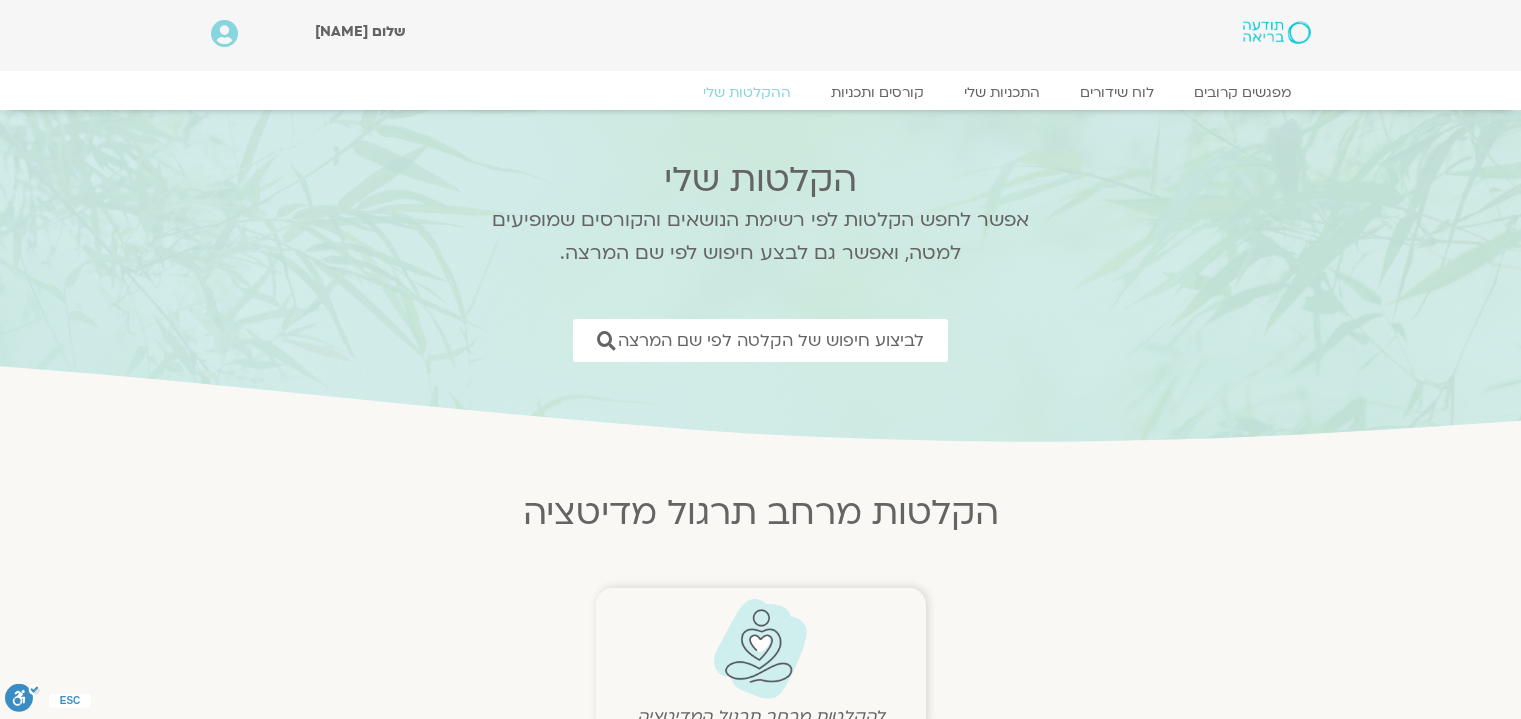 scroll, scrollTop: 0, scrollLeft: 0, axis: both 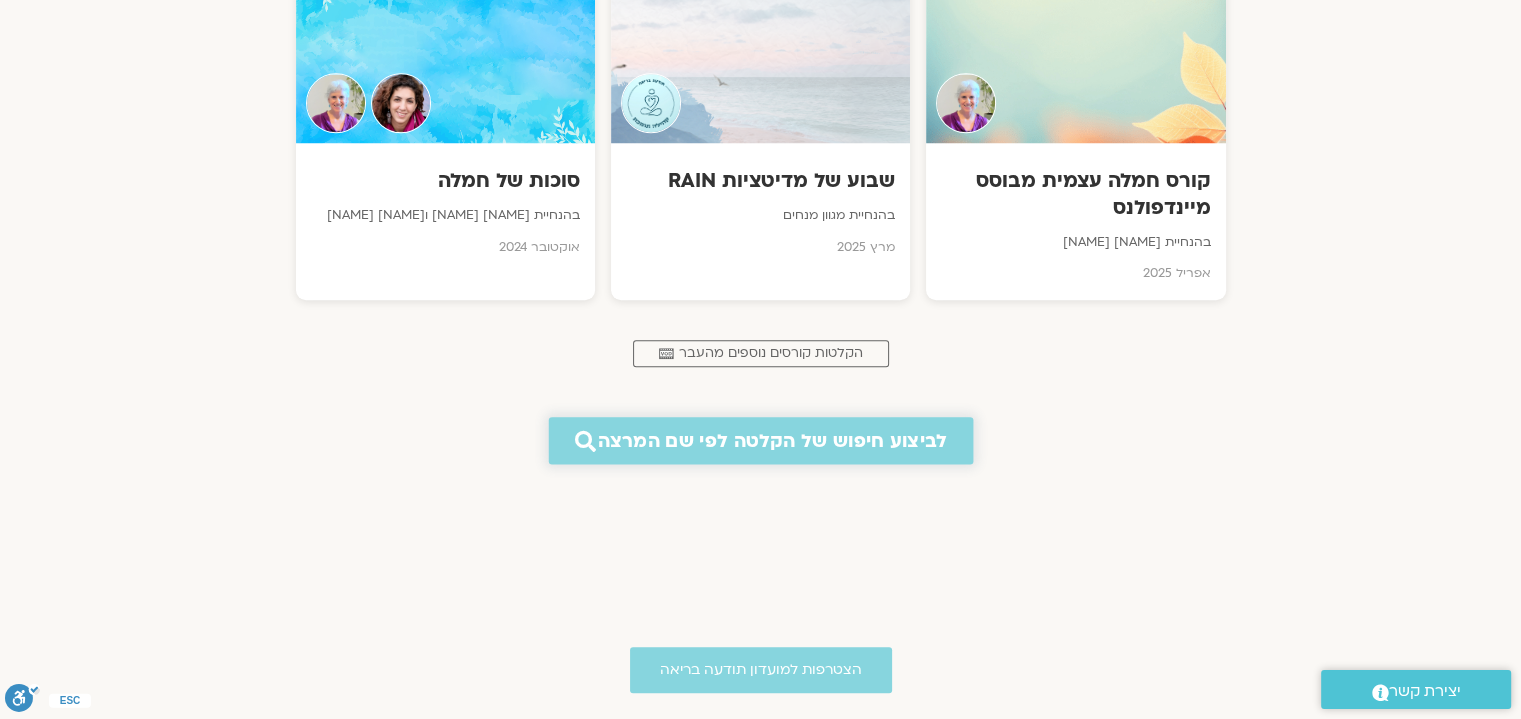 click on "לביצוע חיפוש של הקלטה לפי שם המרצה" at bounding box center (772, 440) 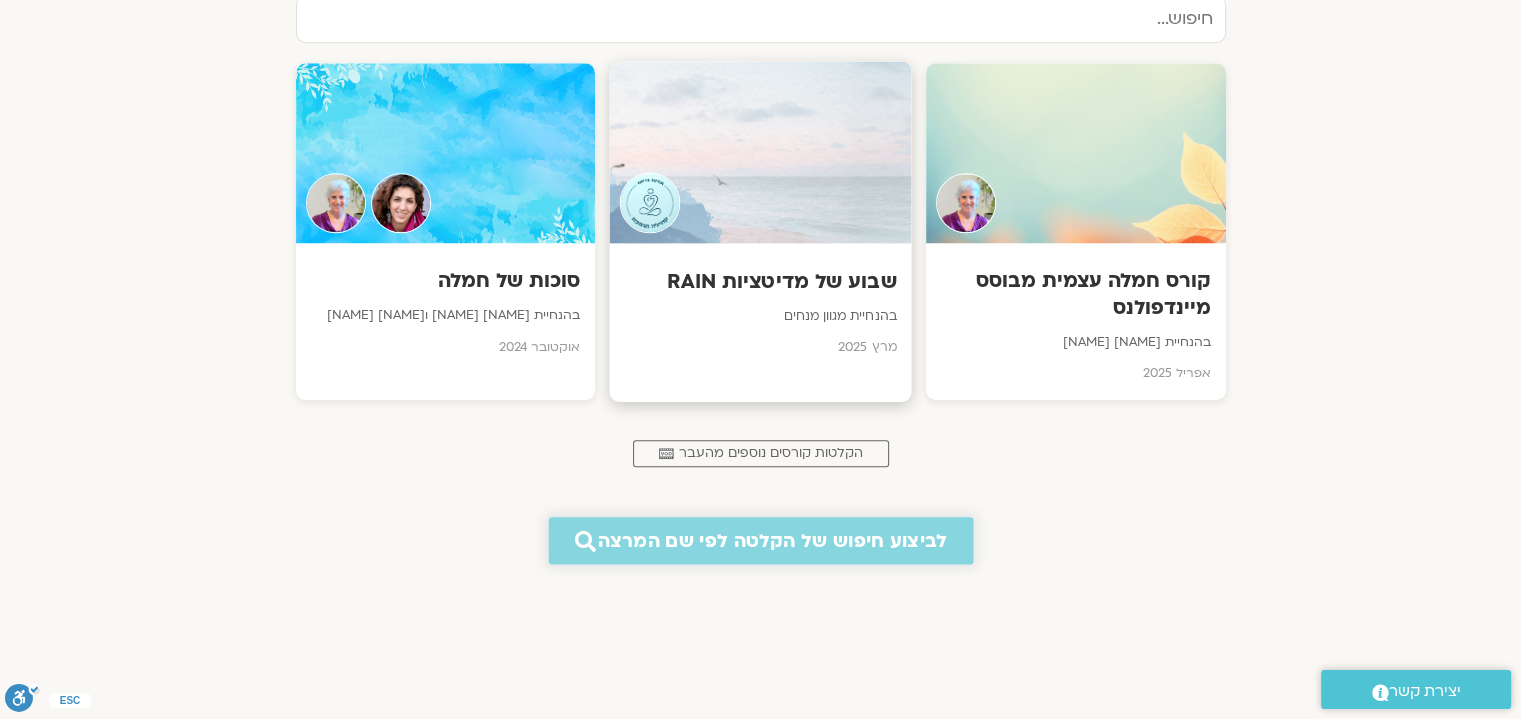 scroll, scrollTop: 1479, scrollLeft: 0, axis: vertical 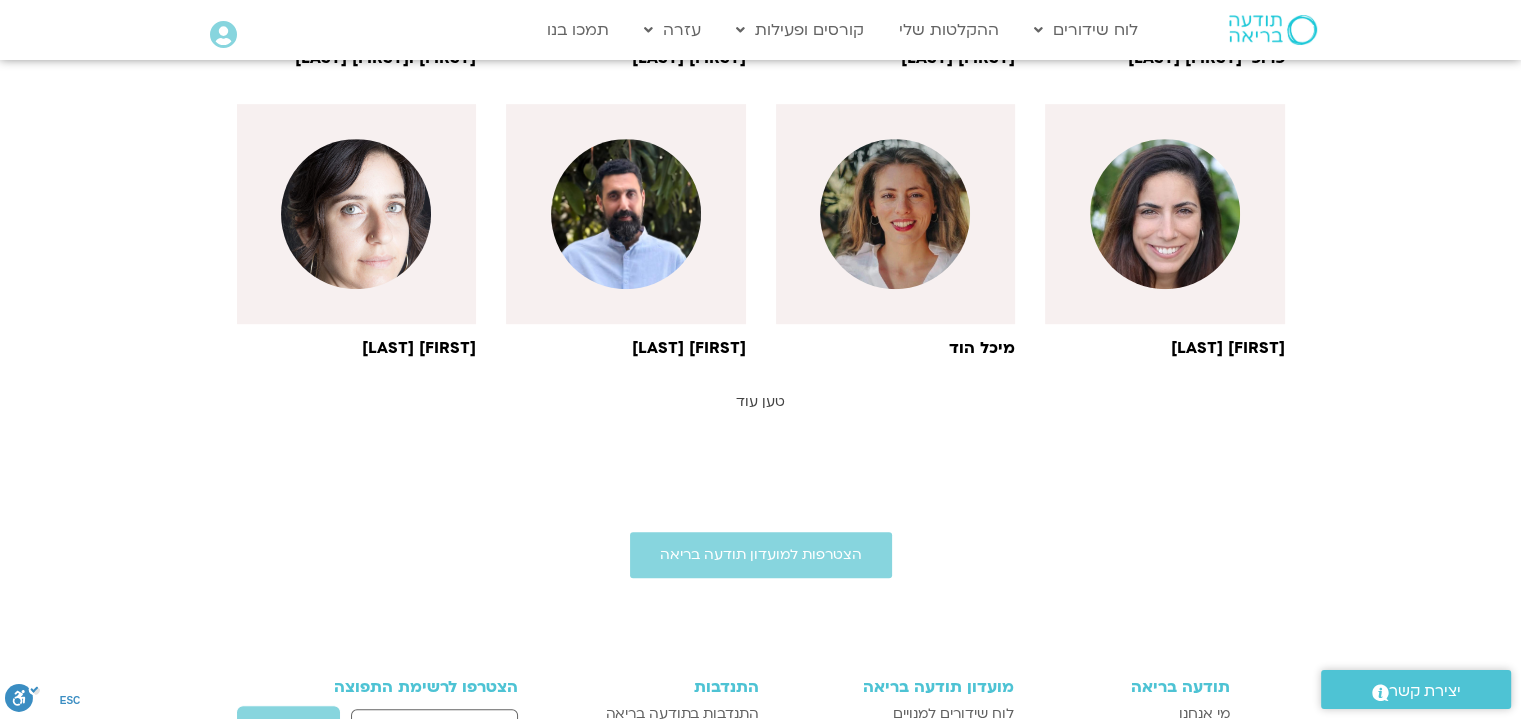 click on "טען עוד" at bounding box center [760, 401] 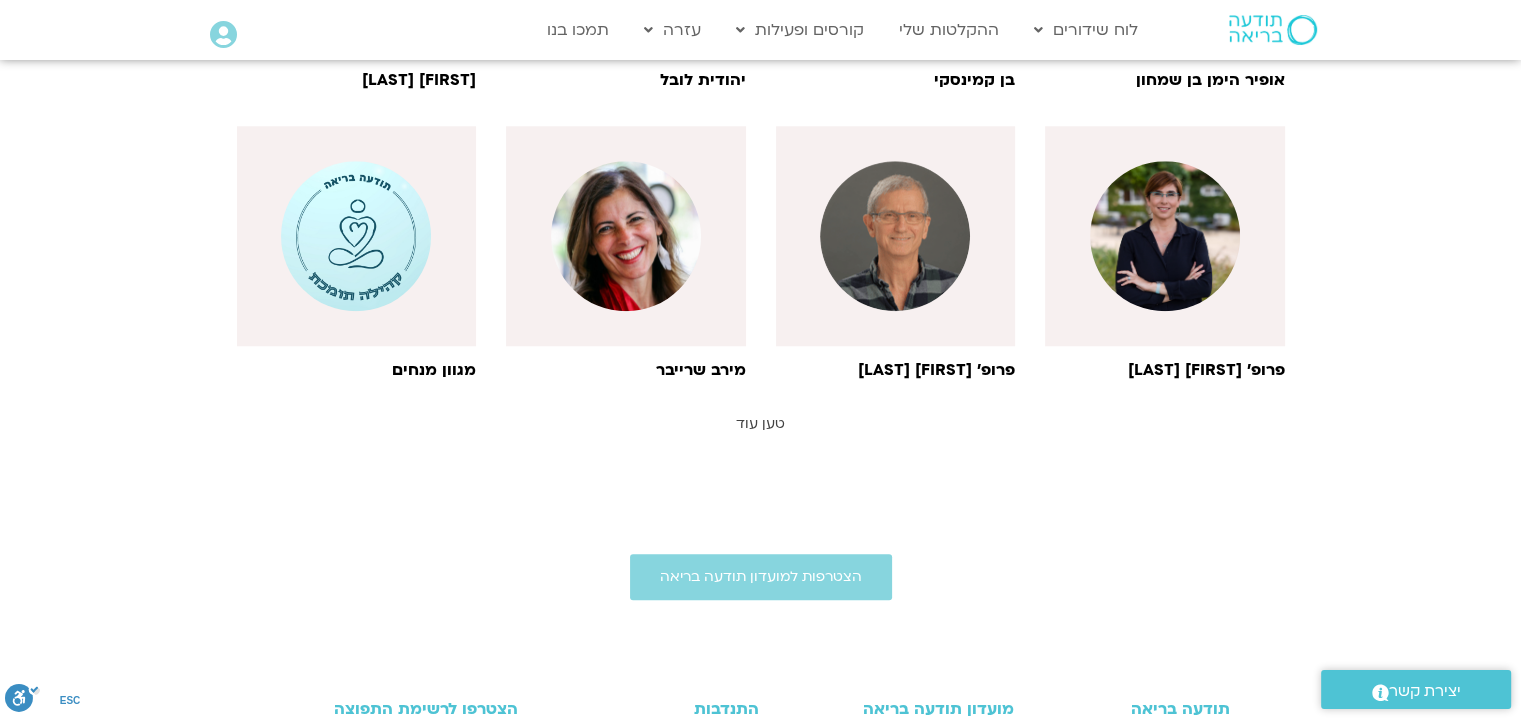 scroll, scrollTop: 2000, scrollLeft: 0, axis: vertical 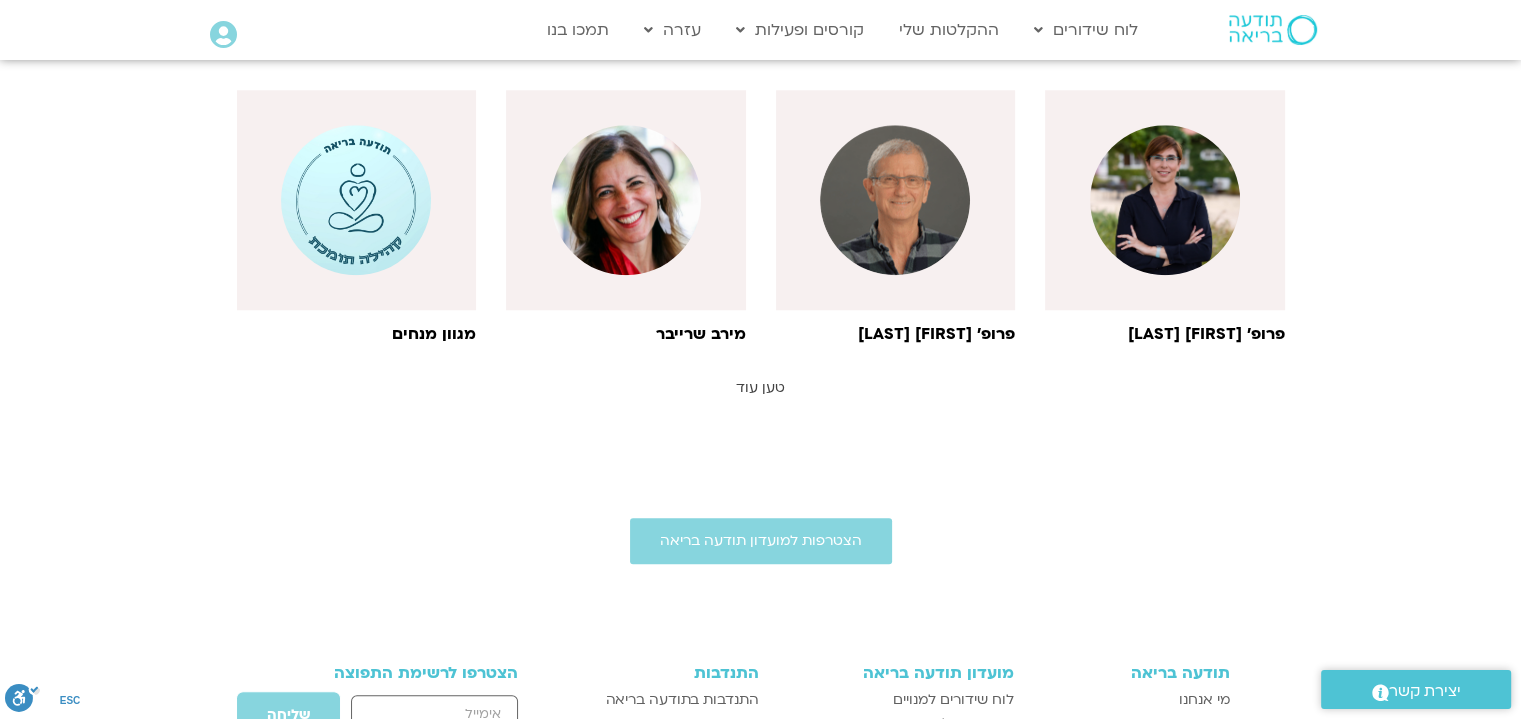 click on "טען עוד" at bounding box center [760, 387] 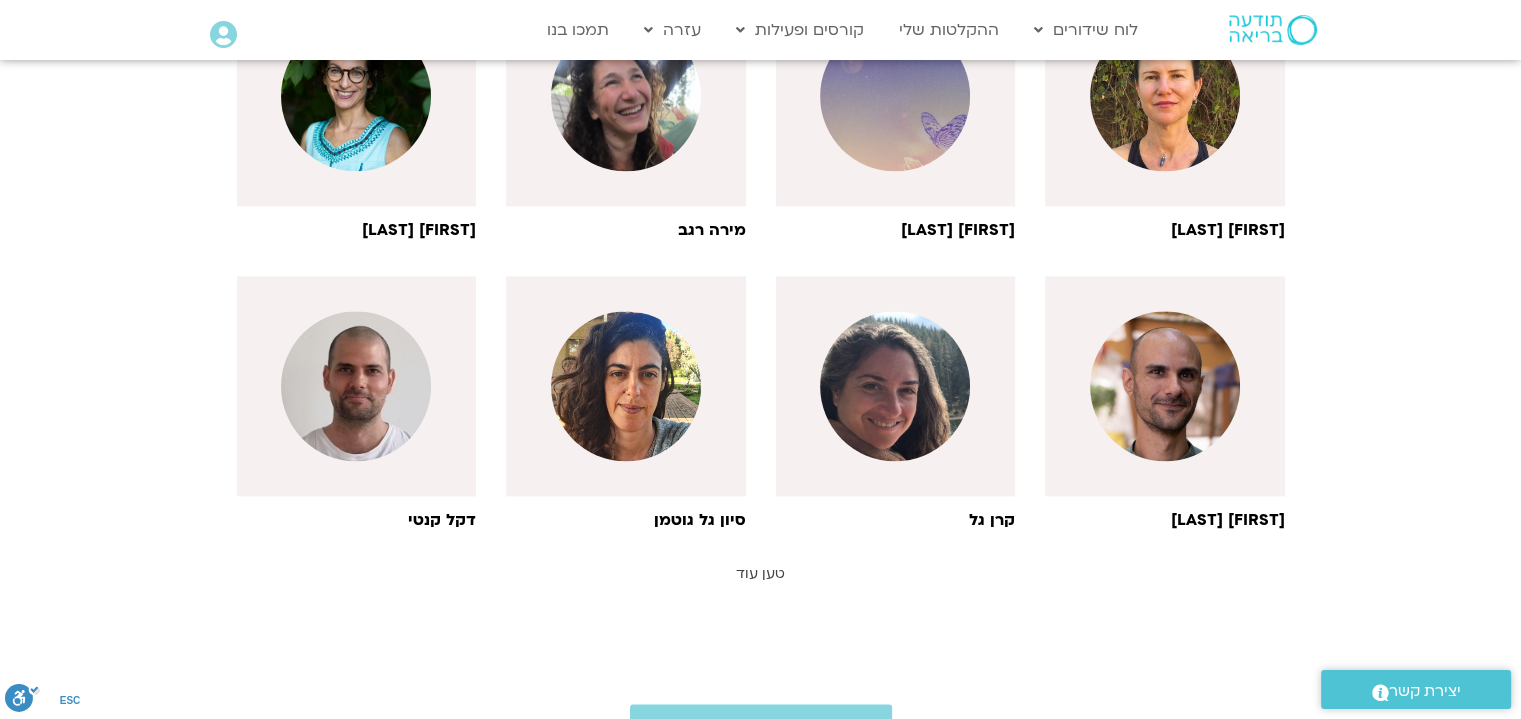 scroll, scrollTop: 2700, scrollLeft: 0, axis: vertical 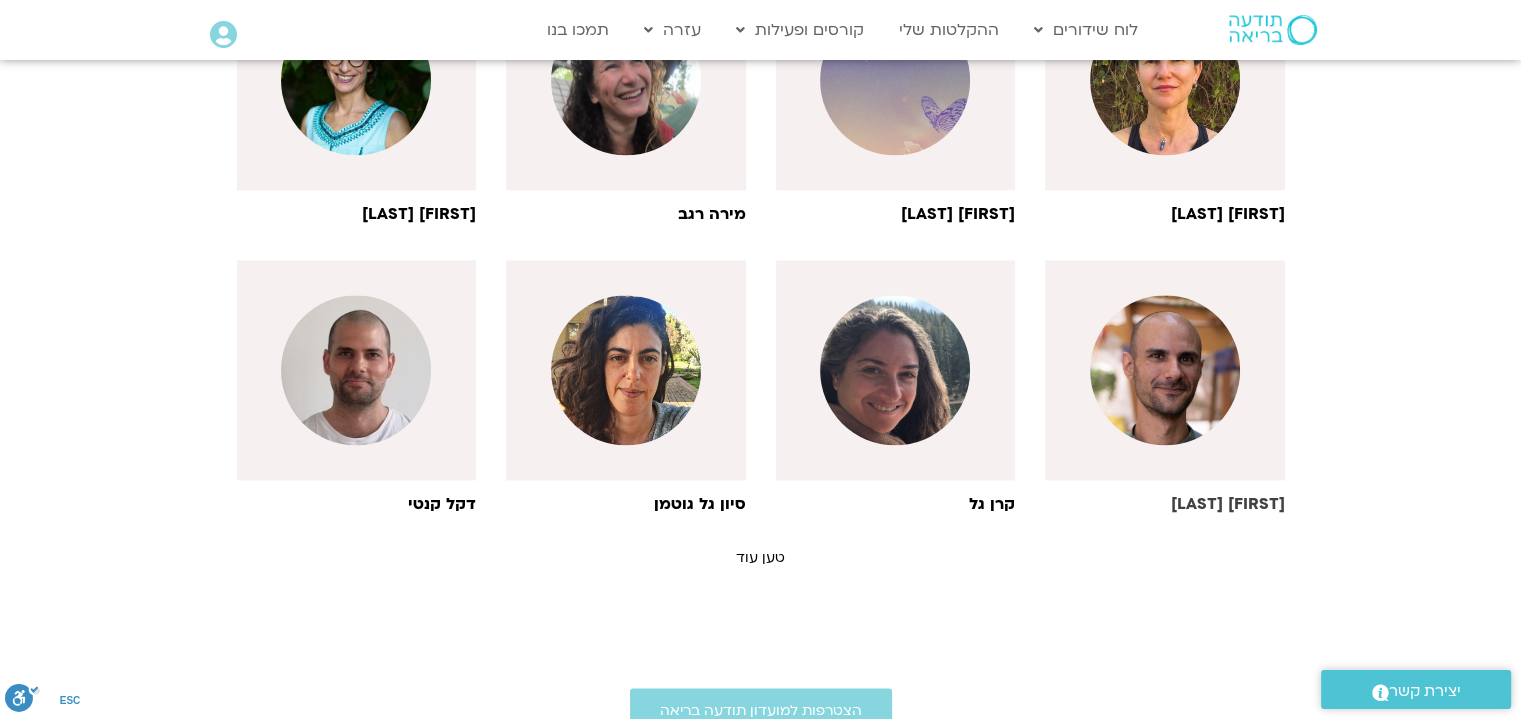 click at bounding box center [1165, 370] 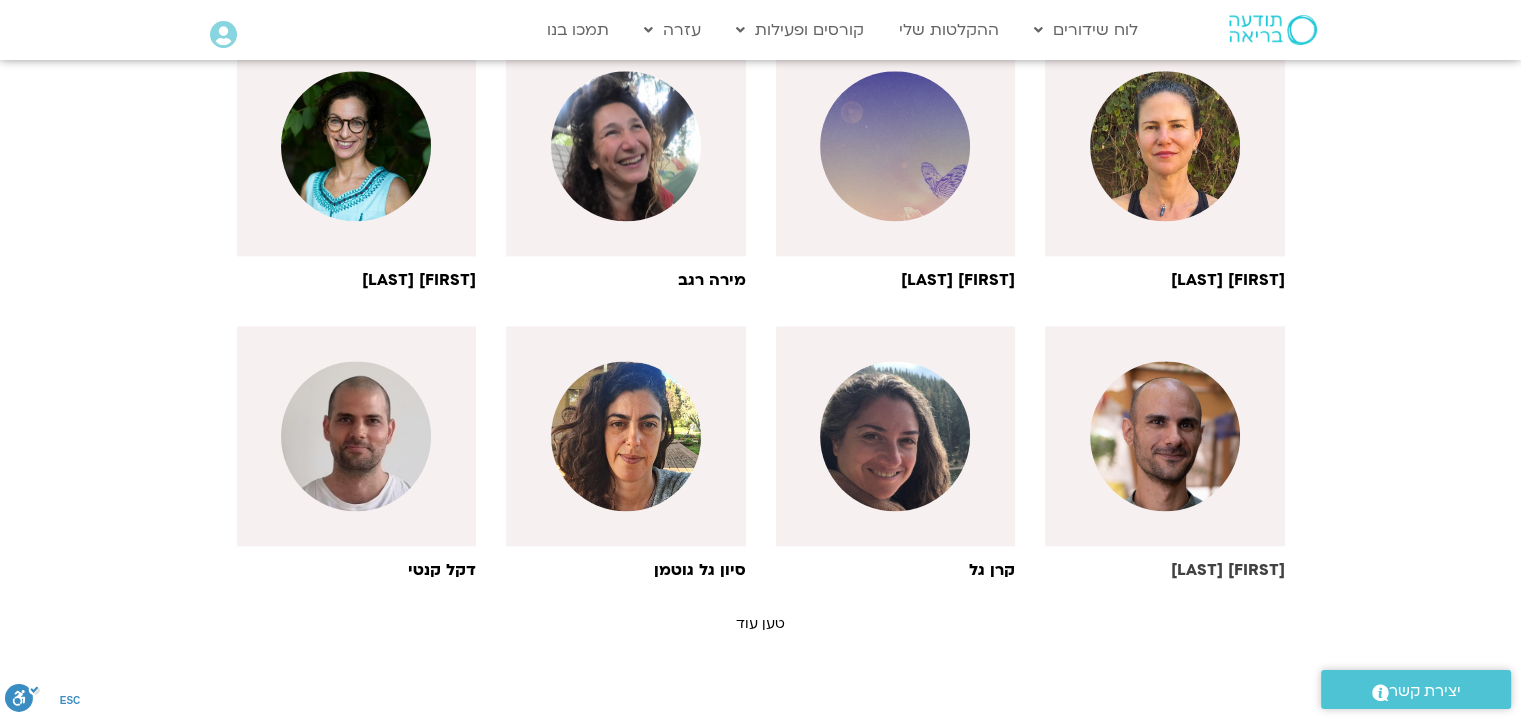 scroll, scrollTop: 2600, scrollLeft: 0, axis: vertical 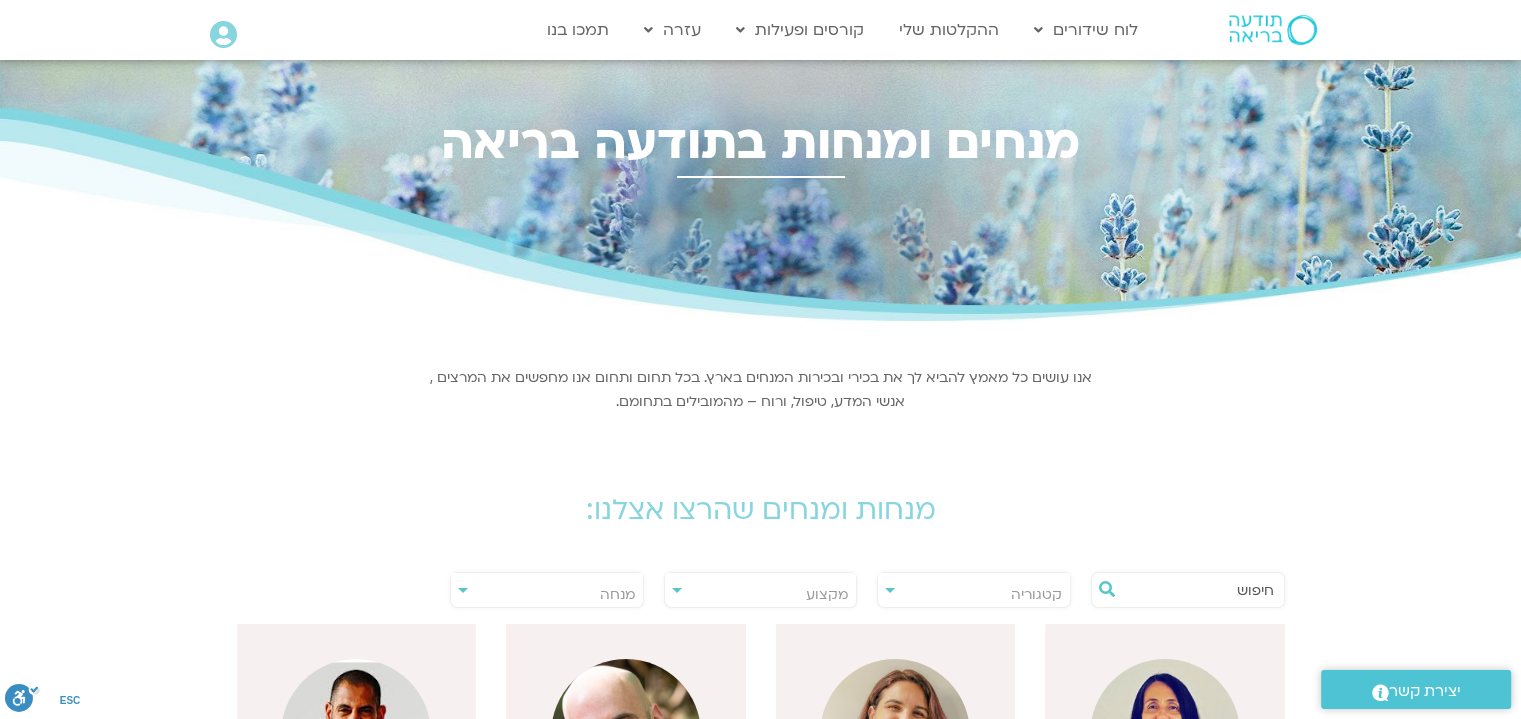 click at bounding box center [1198, 590] 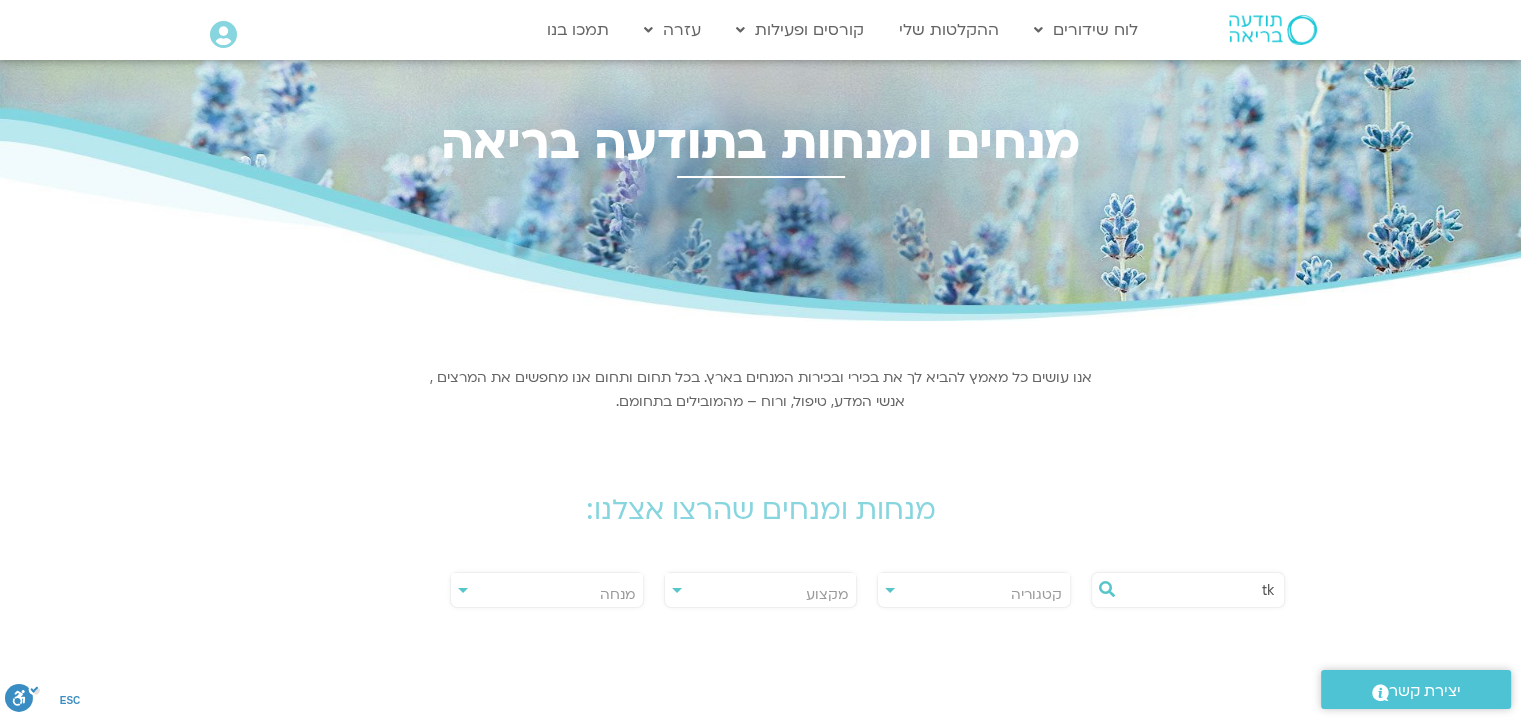 type on "t" 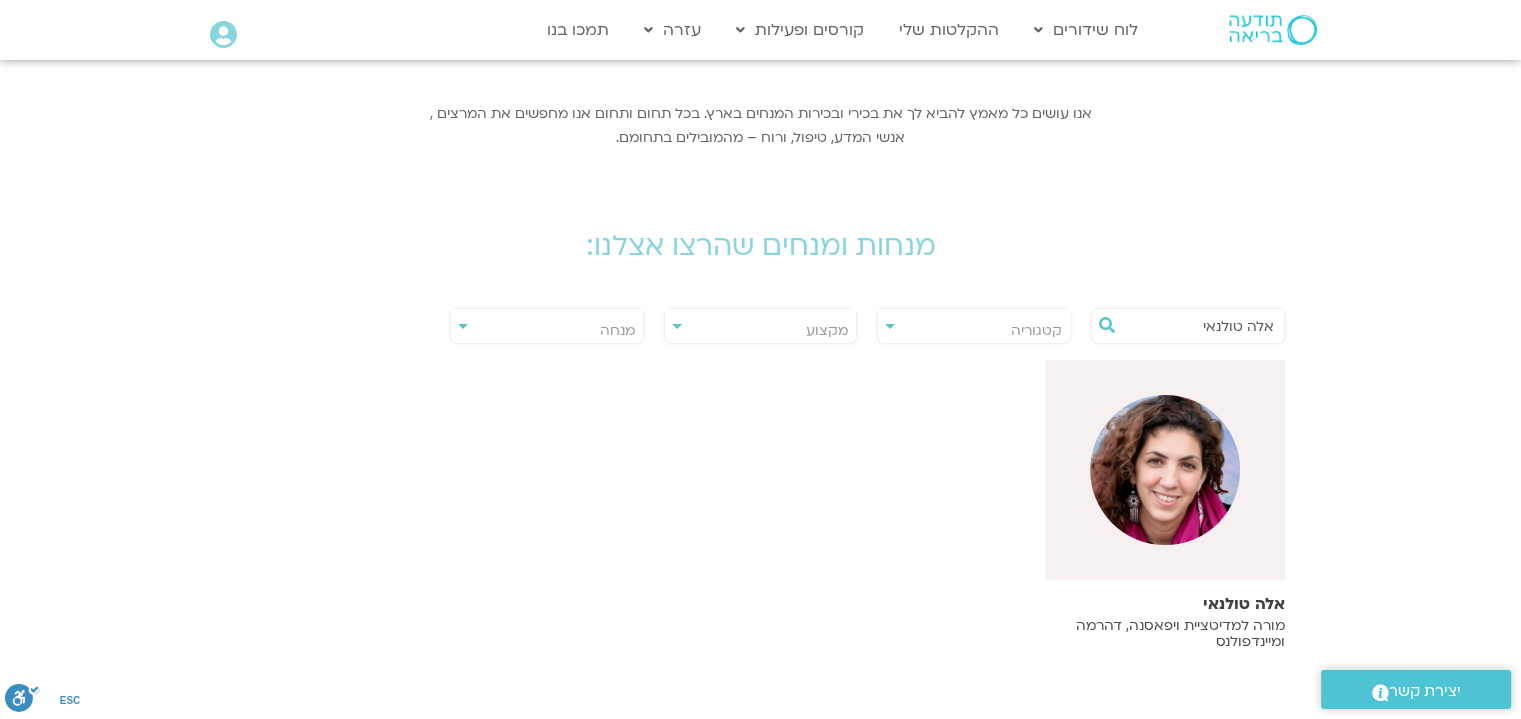 scroll, scrollTop: 300, scrollLeft: 0, axis: vertical 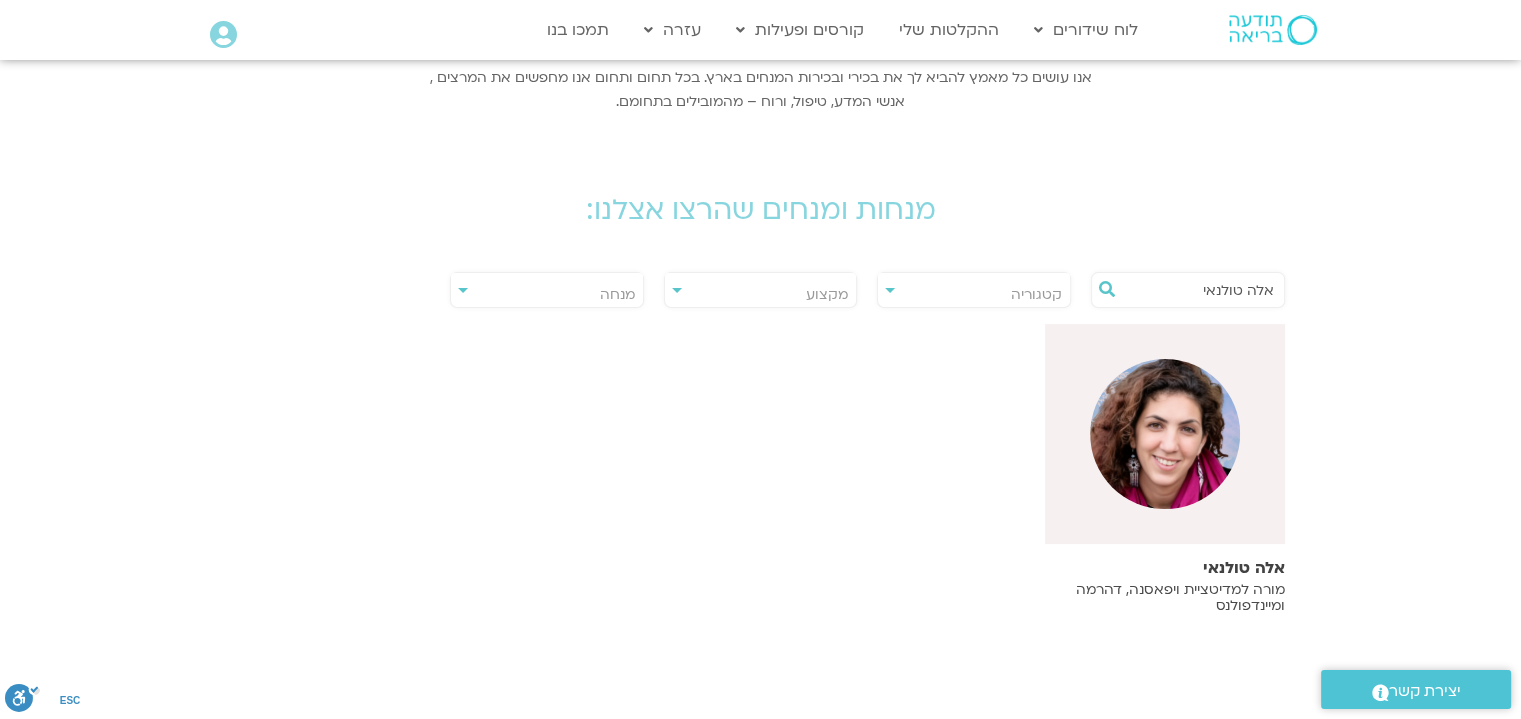 type on "אלה טולנאי" 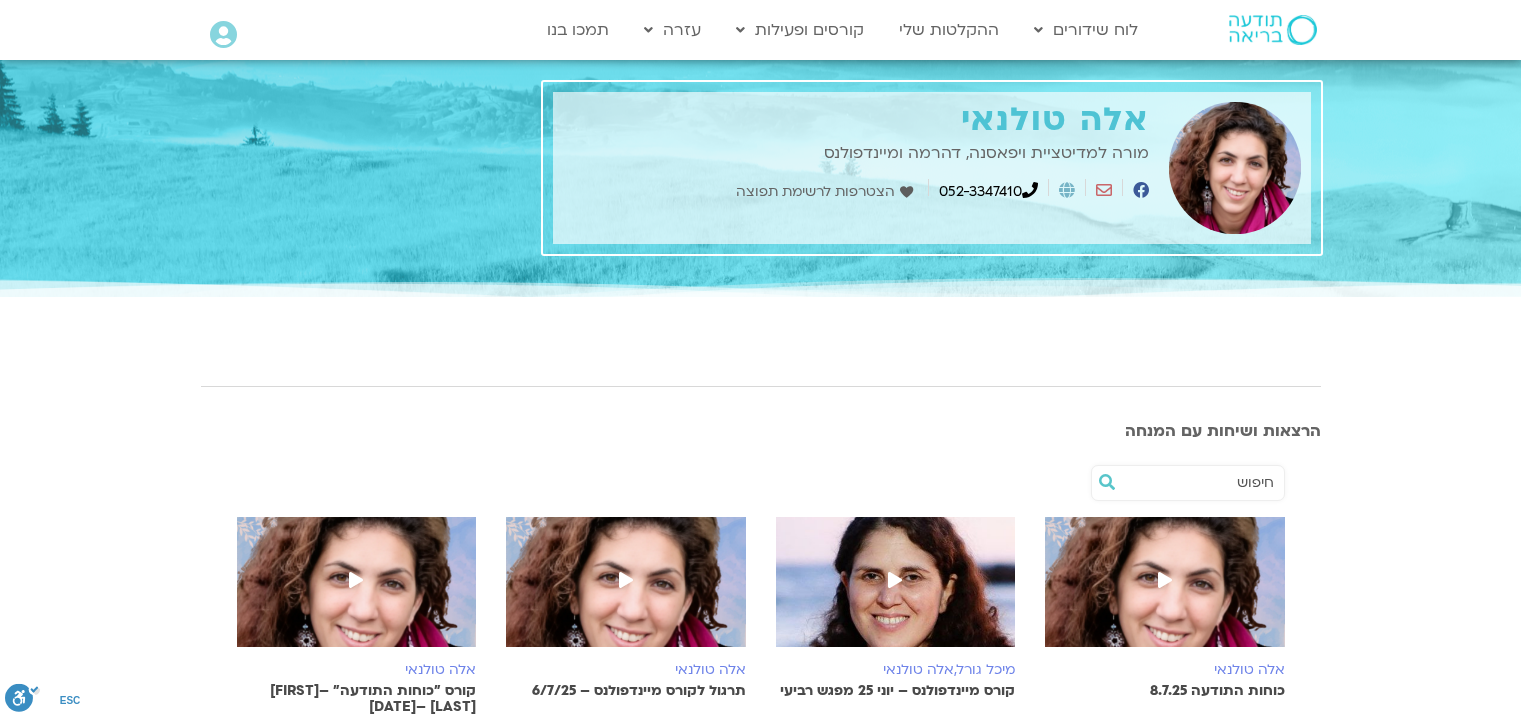 scroll, scrollTop: 0, scrollLeft: 0, axis: both 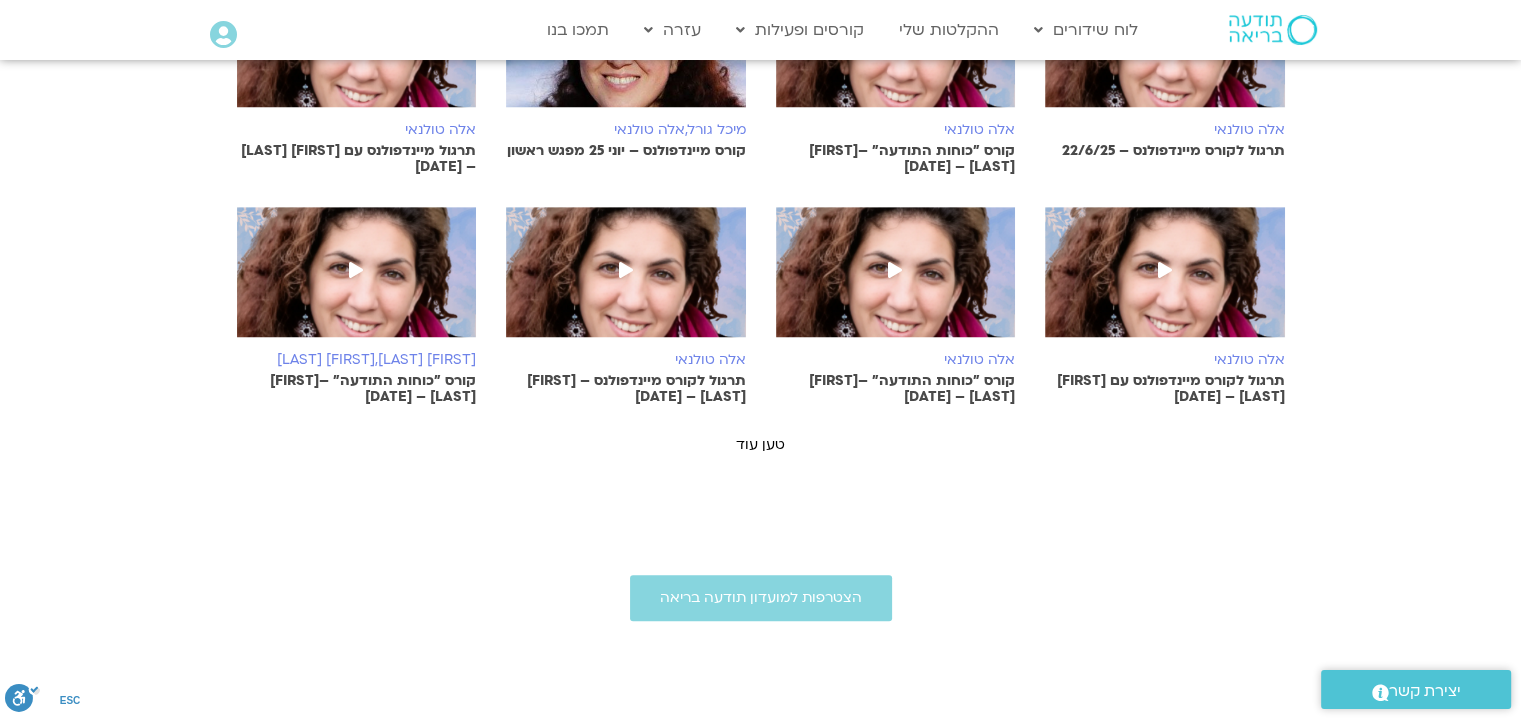 click on "תרגול לקורס מיינדפולנס – [NAME] [LAST] – [DATE]" at bounding box center (626, 389) 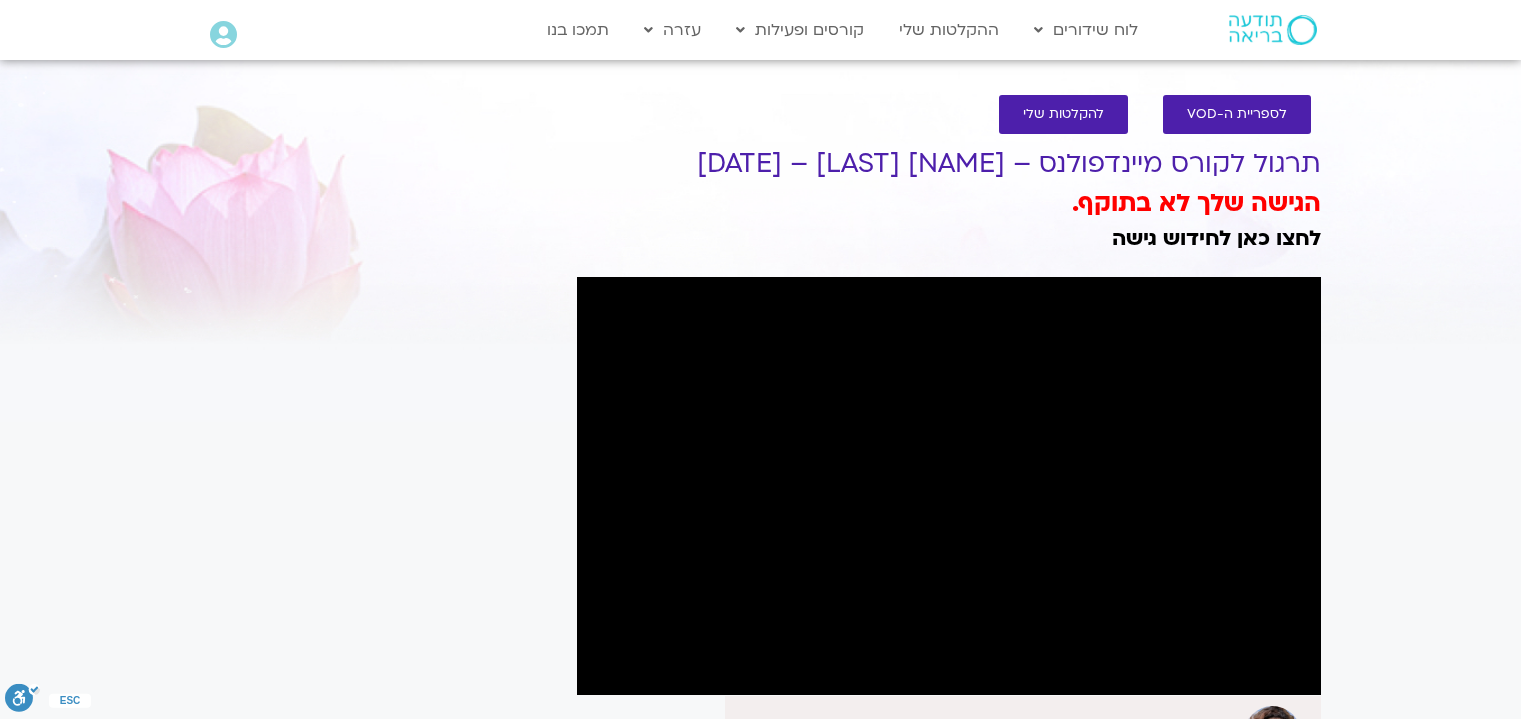 scroll, scrollTop: 0, scrollLeft: 0, axis: both 